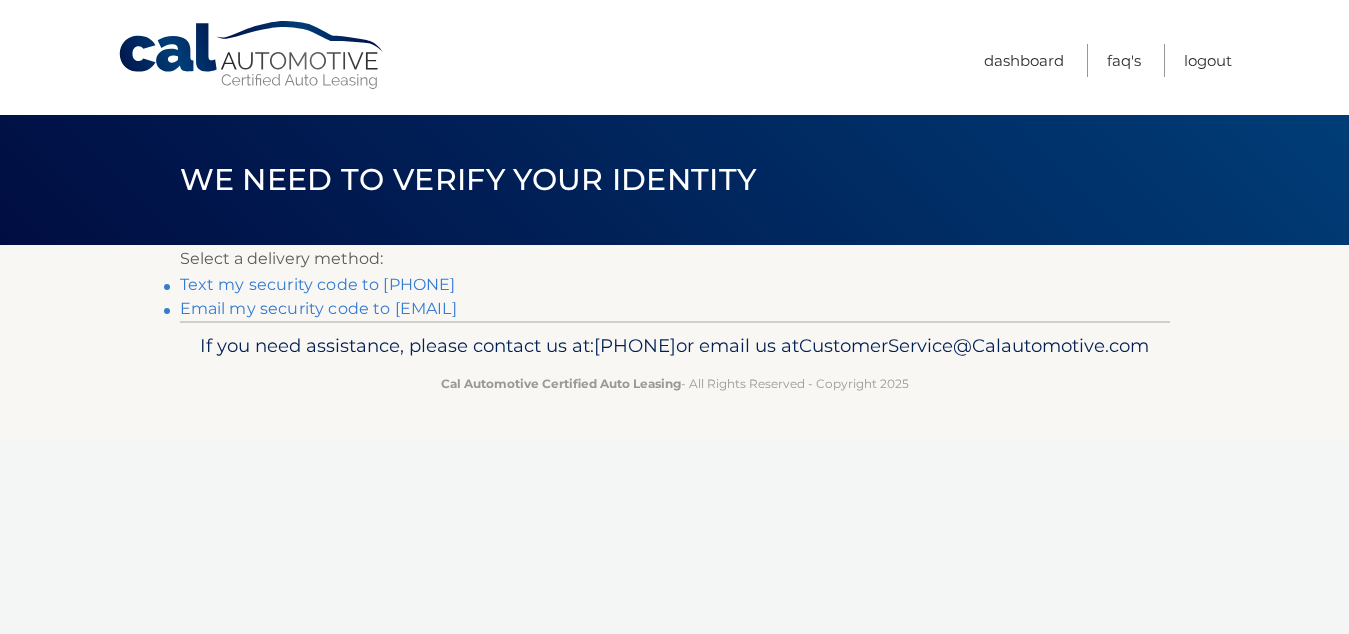 scroll, scrollTop: 0, scrollLeft: 0, axis: both 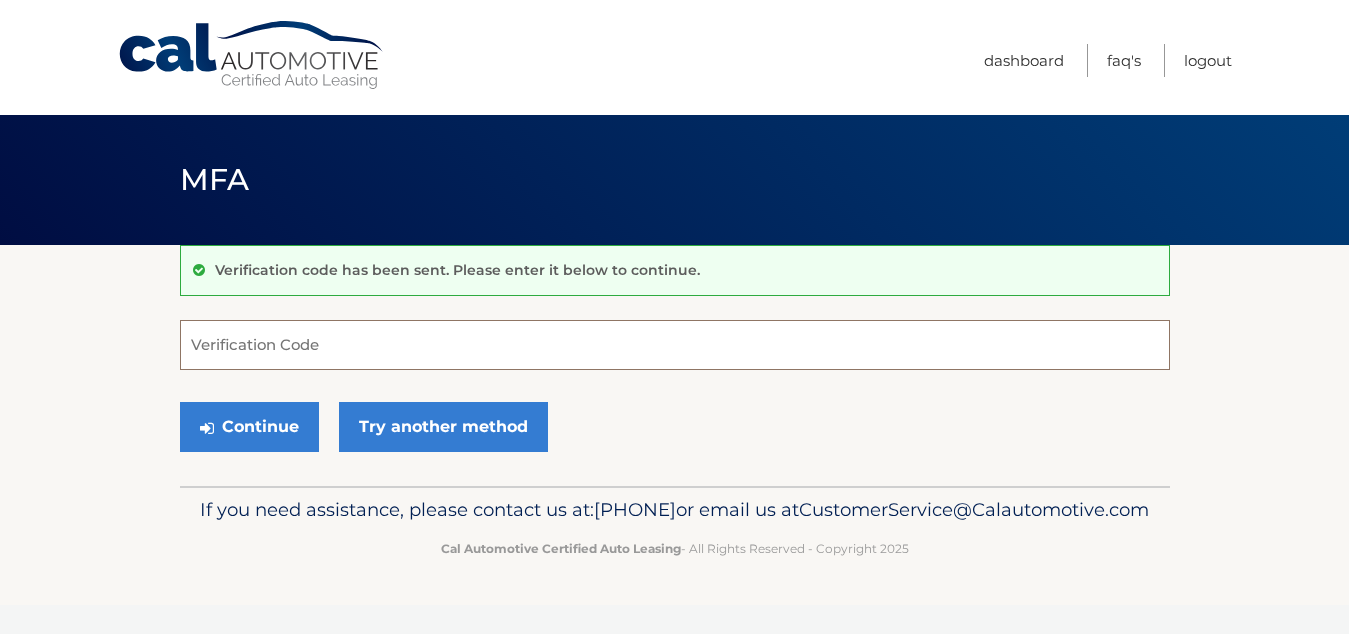 click on "Verification Code" at bounding box center (675, 345) 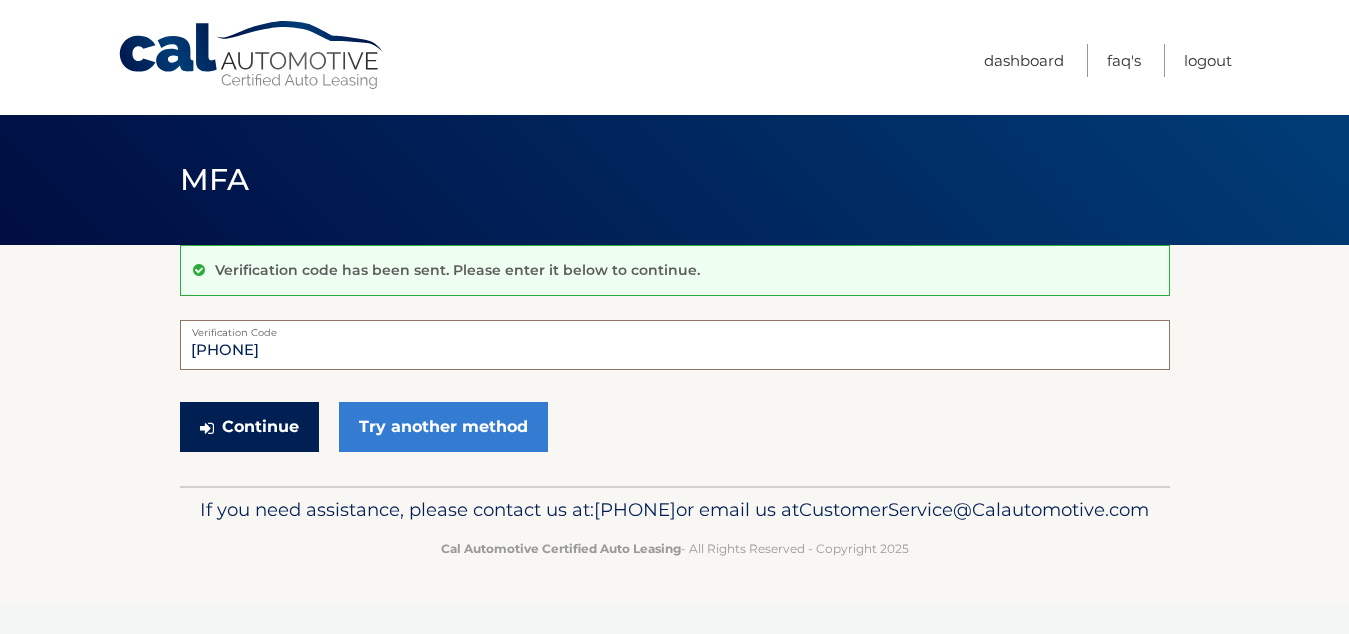 type on "[PHONE]" 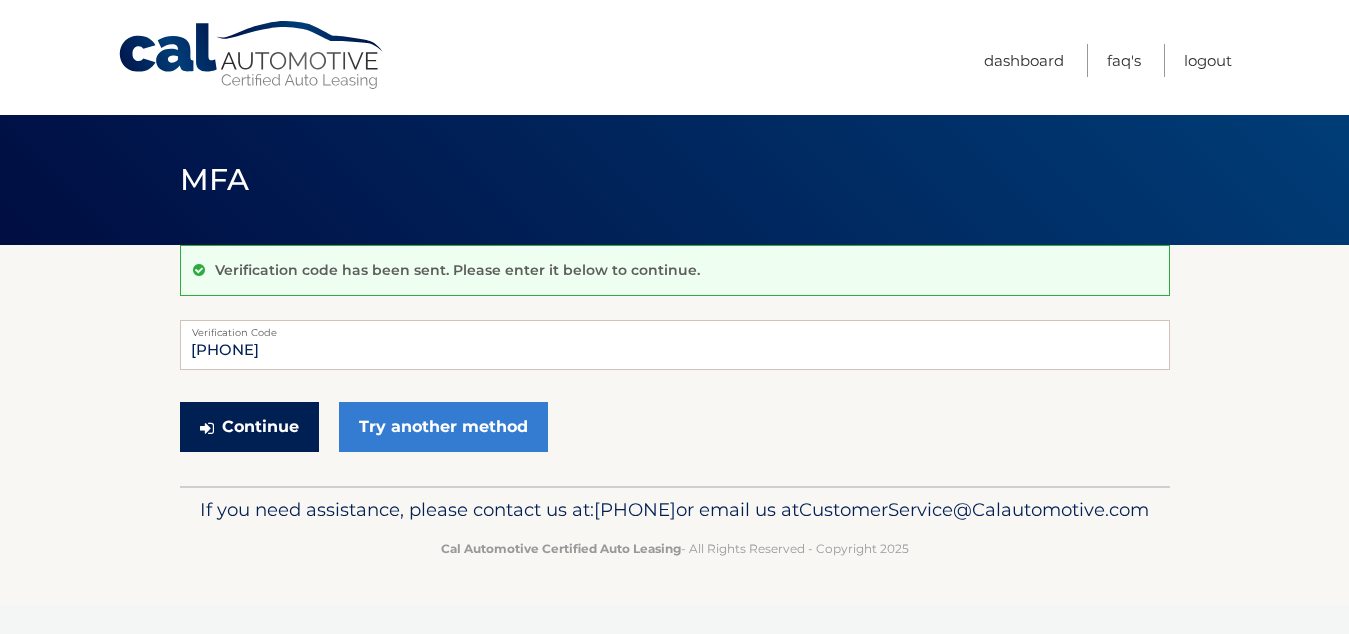 click on "Continue" at bounding box center [249, 427] 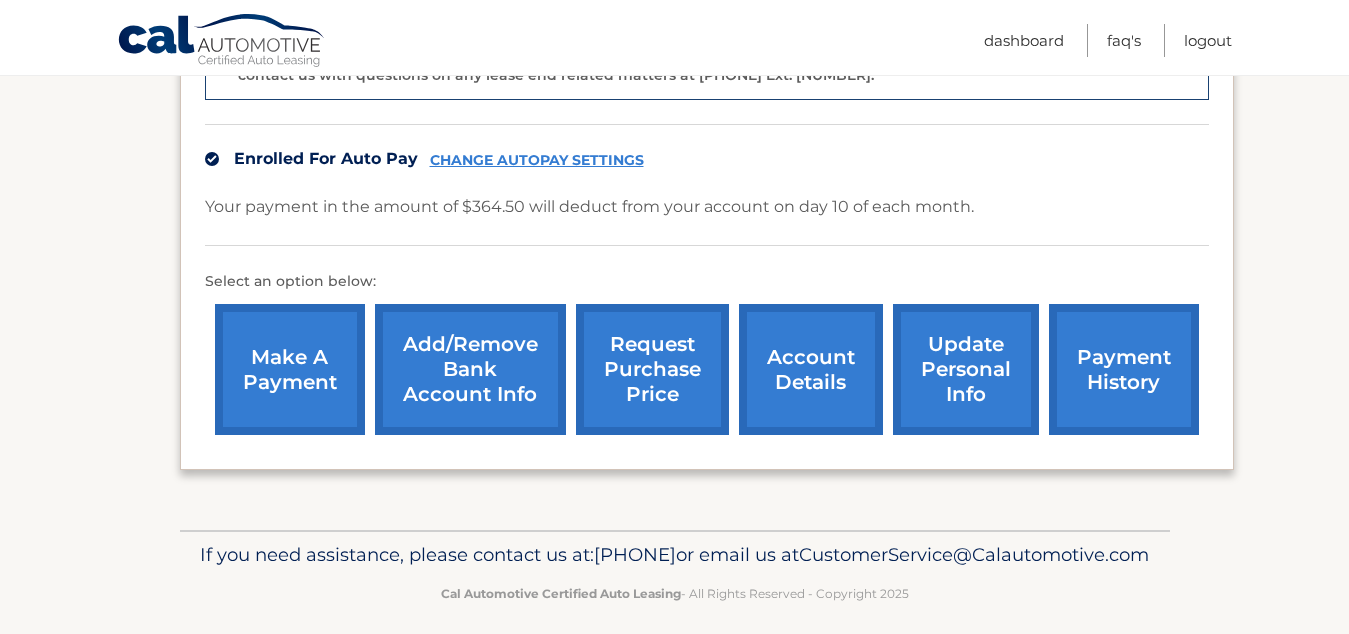 scroll, scrollTop: 625, scrollLeft: 0, axis: vertical 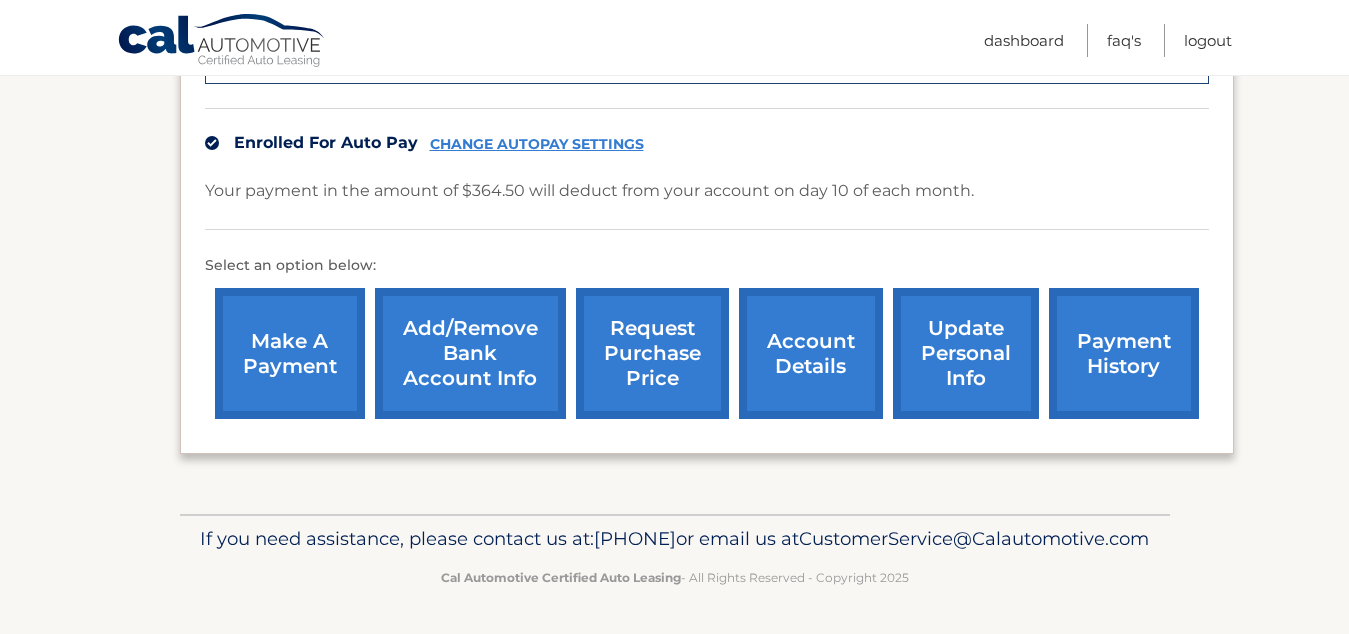 click on "request purchase price" at bounding box center [652, 353] 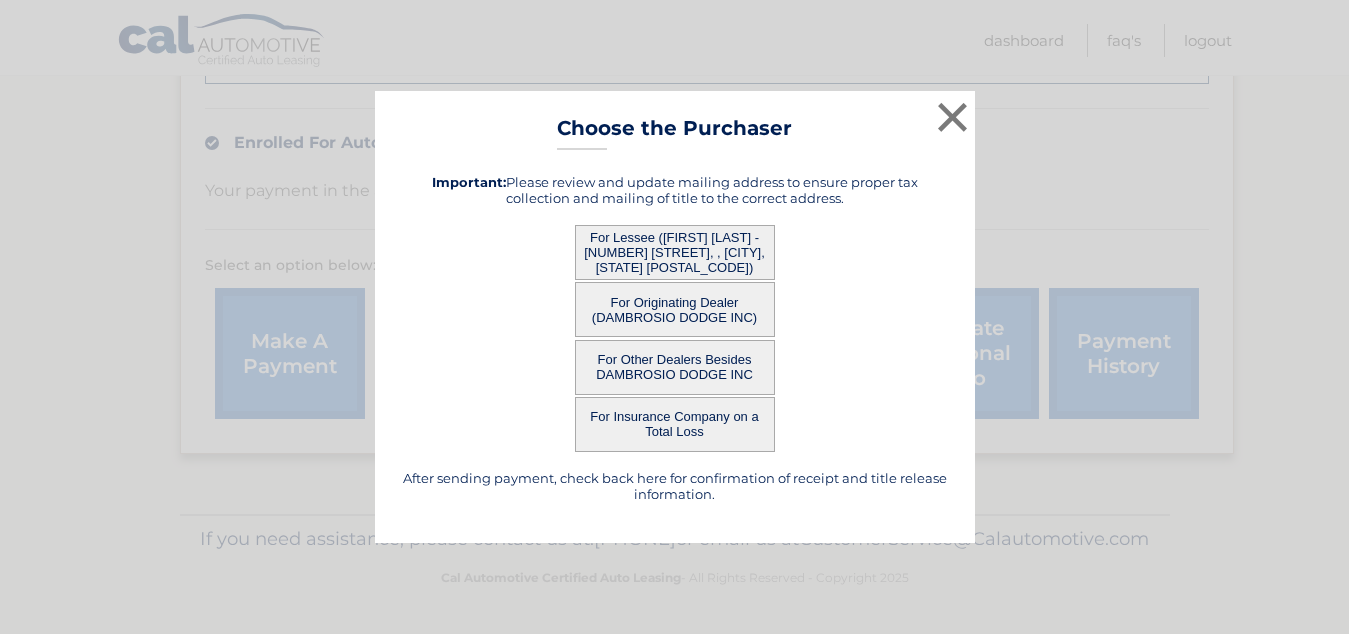 click on "For Lessee (MARK MANERA - 26 Nottingham Dr, , Medford, NJ 08055)" at bounding box center (675, 252) 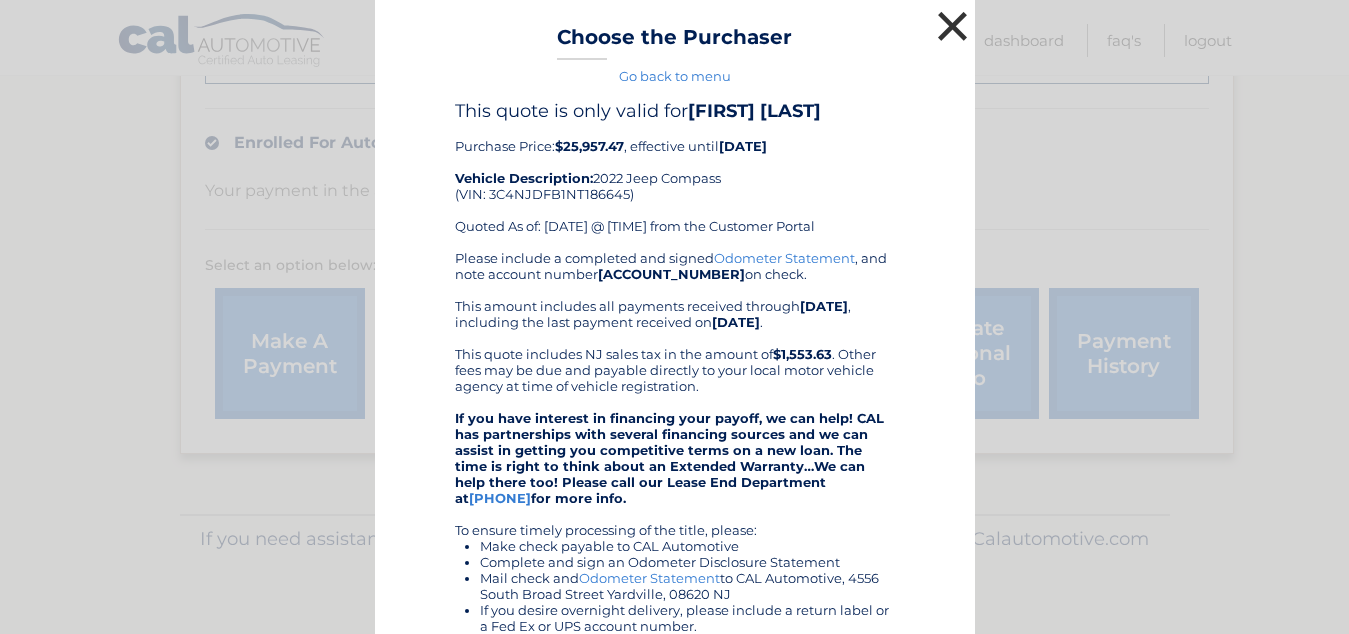click on "×" at bounding box center (953, 26) 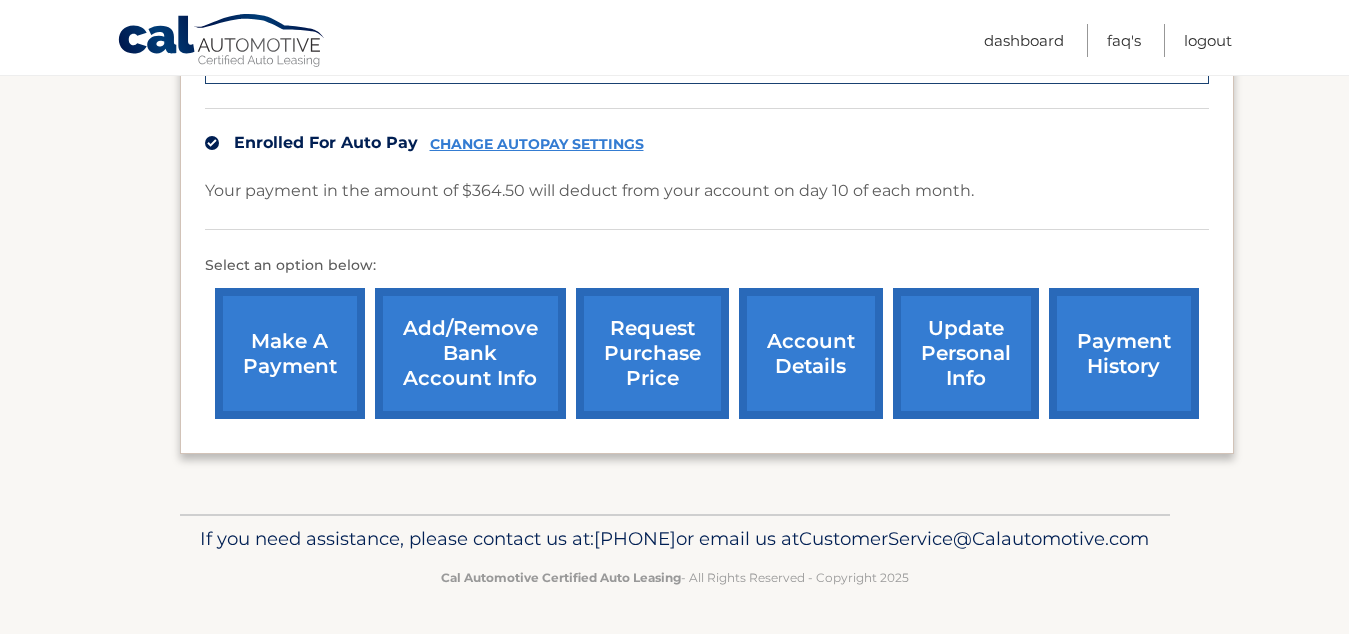 click on "payment history" at bounding box center [1124, 353] 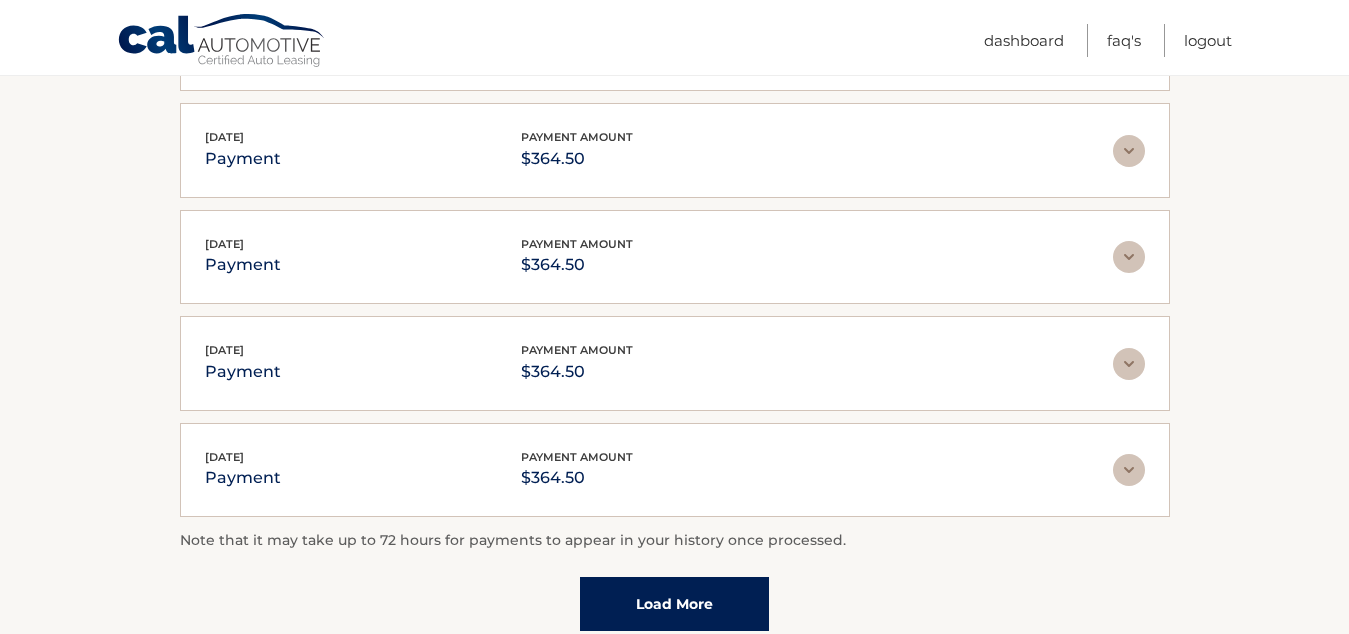 scroll, scrollTop: 88, scrollLeft: 0, axis: vertical 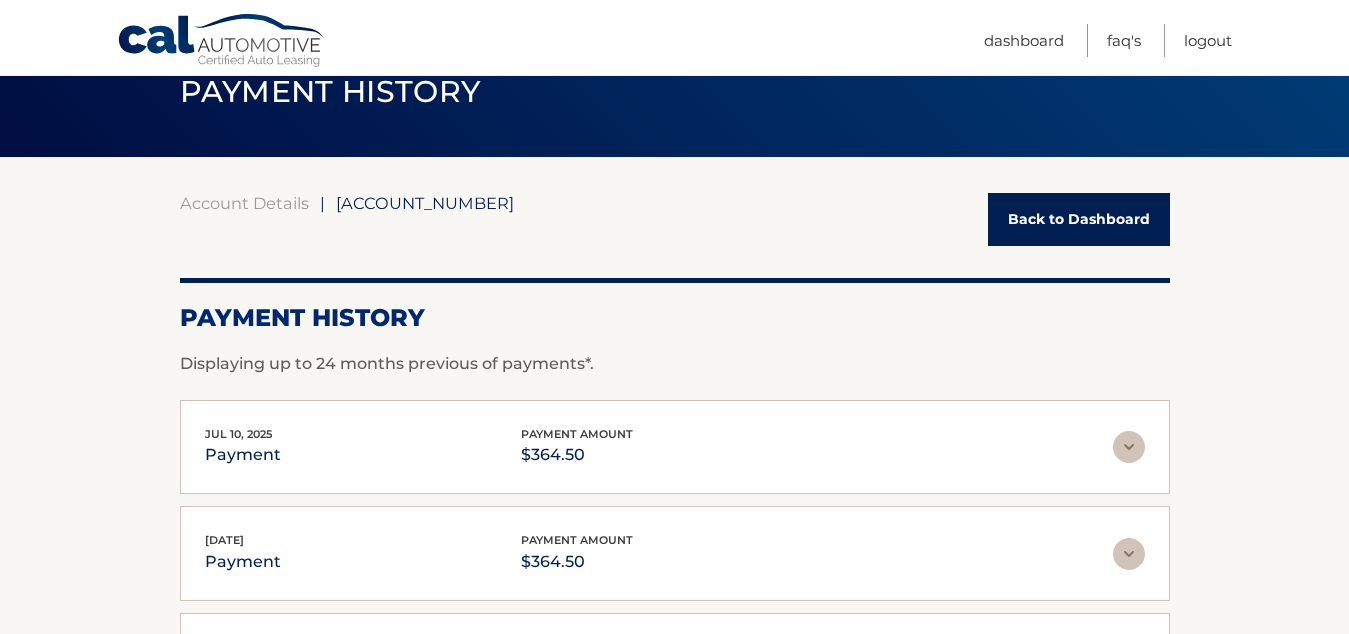 click on "Account Details
|
[ACCOUNT_NUMBER]
Back to Dashboard
Payment History
Displaying up to 24 months previous of payments*.
[DATE]
payment
payment amount
$364.50
Late Charges
$0.00
Miscelleneous Charges*
$0.00
Sales Tax" at bounding box center [675, 613] 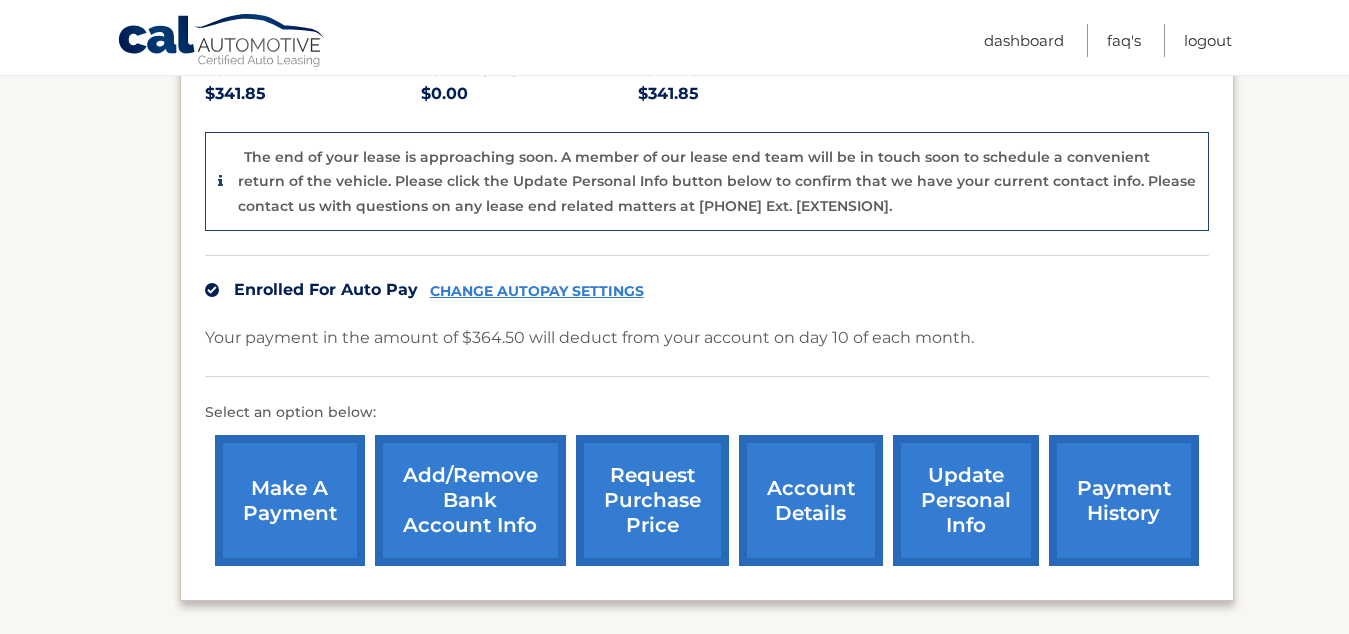 scroll, scrollTop: 625, scrollLeft: 0, axis: vertical 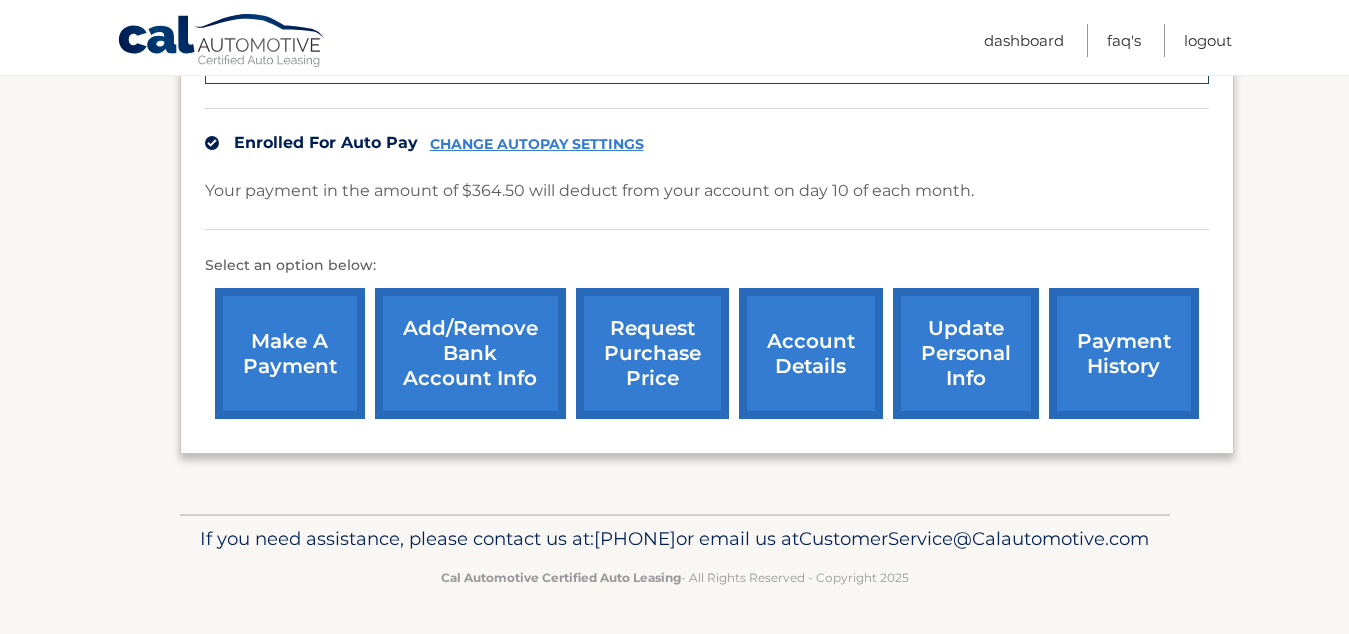 click on "account details" at bounding box center (811, 353) 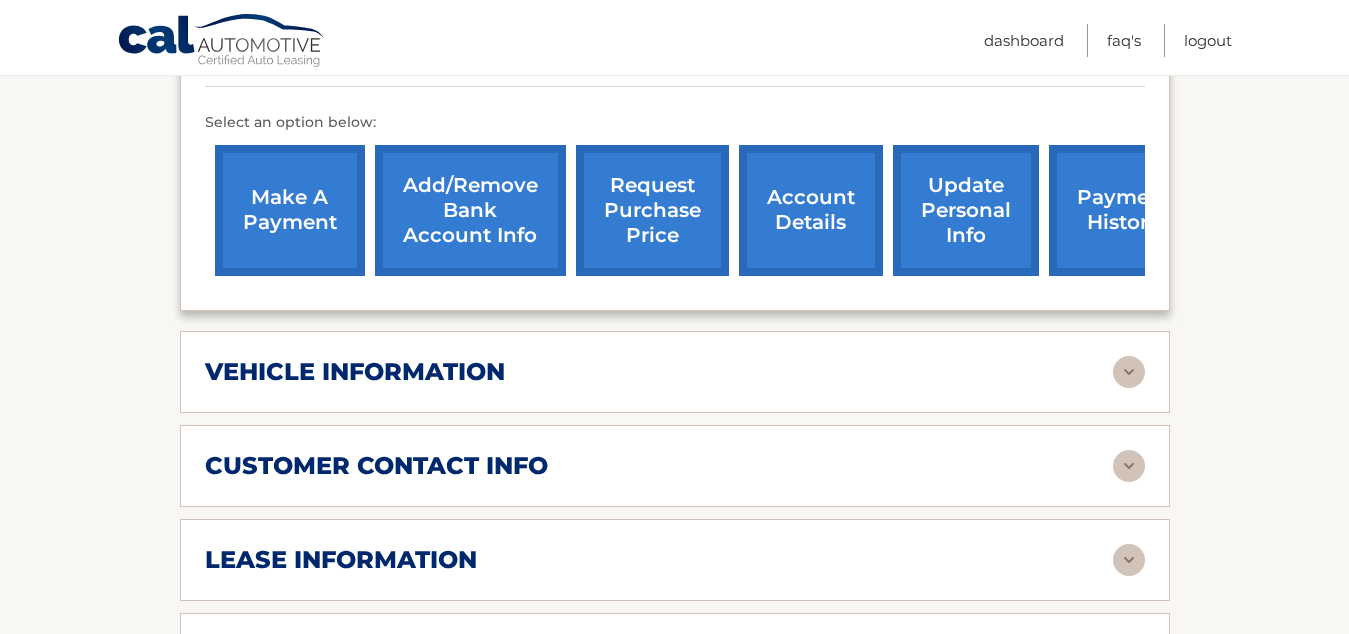 scroll, scrollTop: 806, scrollLeft: 0, axis: vertical 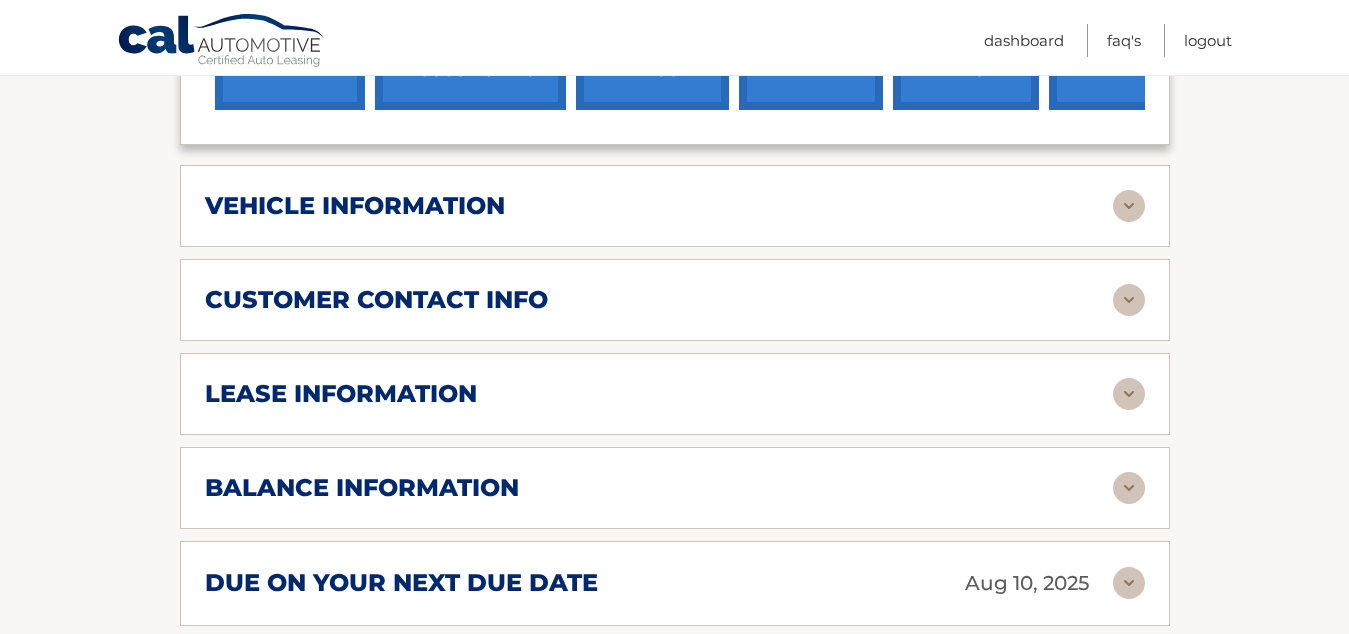 click on "customer contact info" at bounding box center (659, 300) 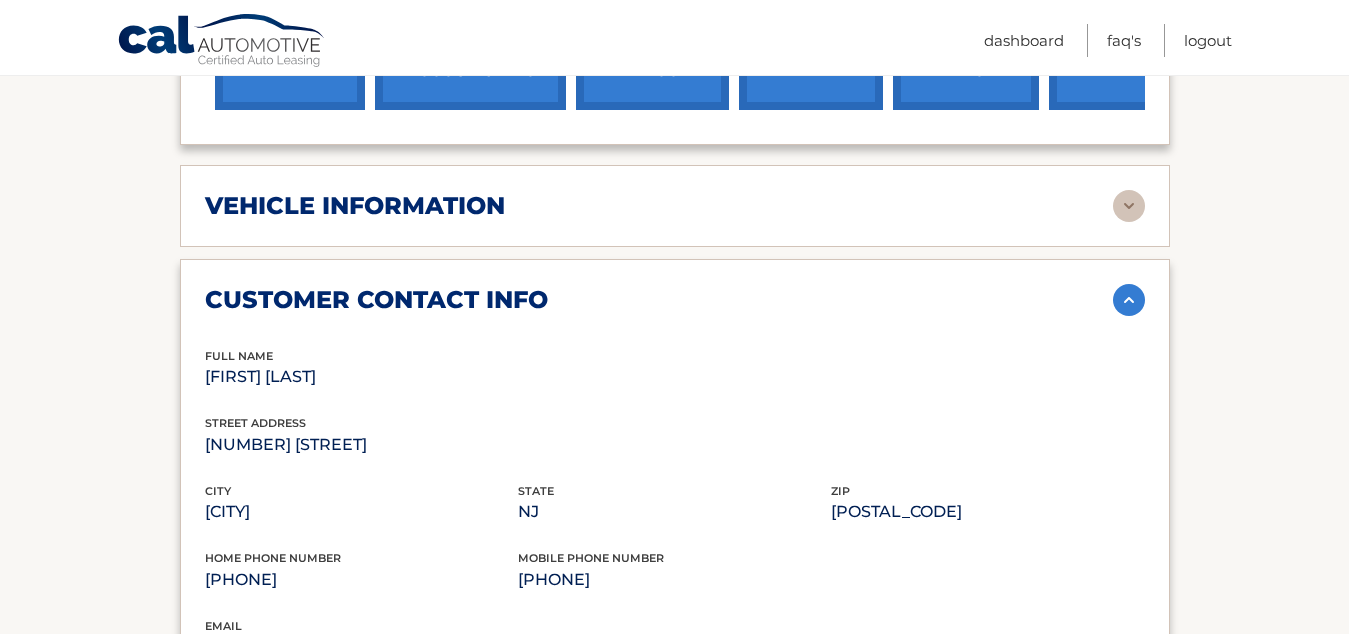 click on "vehicle information" at bounding box center (659, 206) 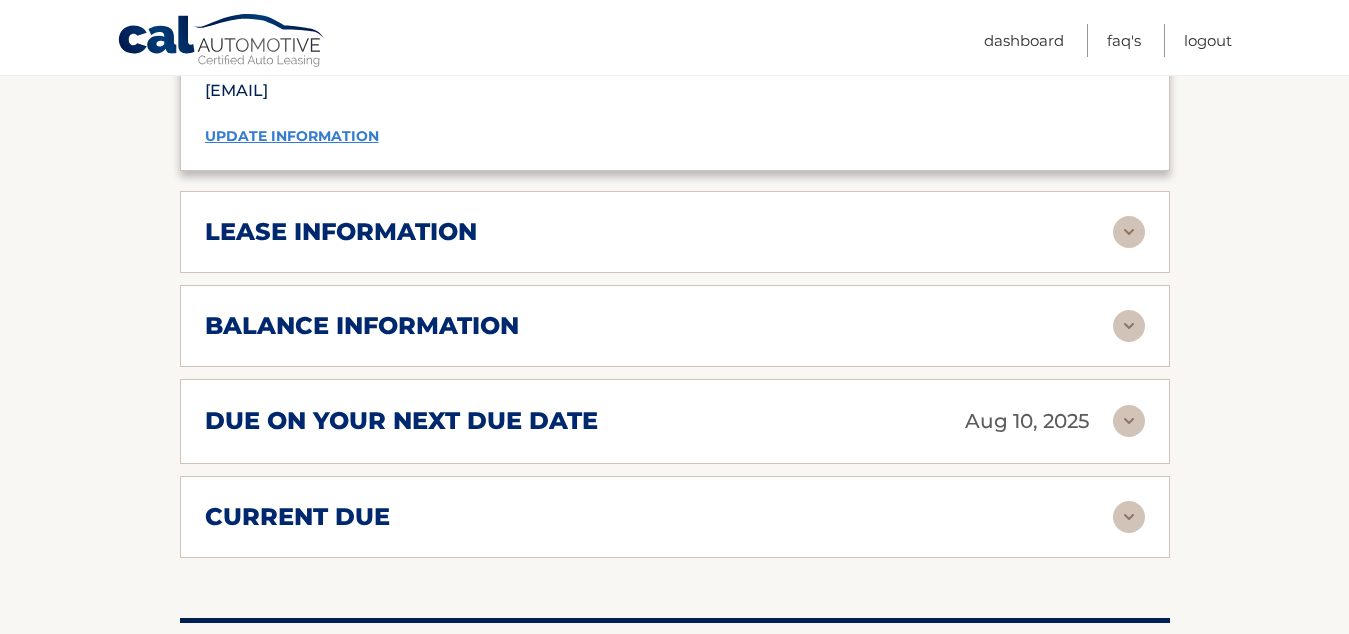 scroll, scrollTop: 1859, scrollLeft: 0, axis: vertical 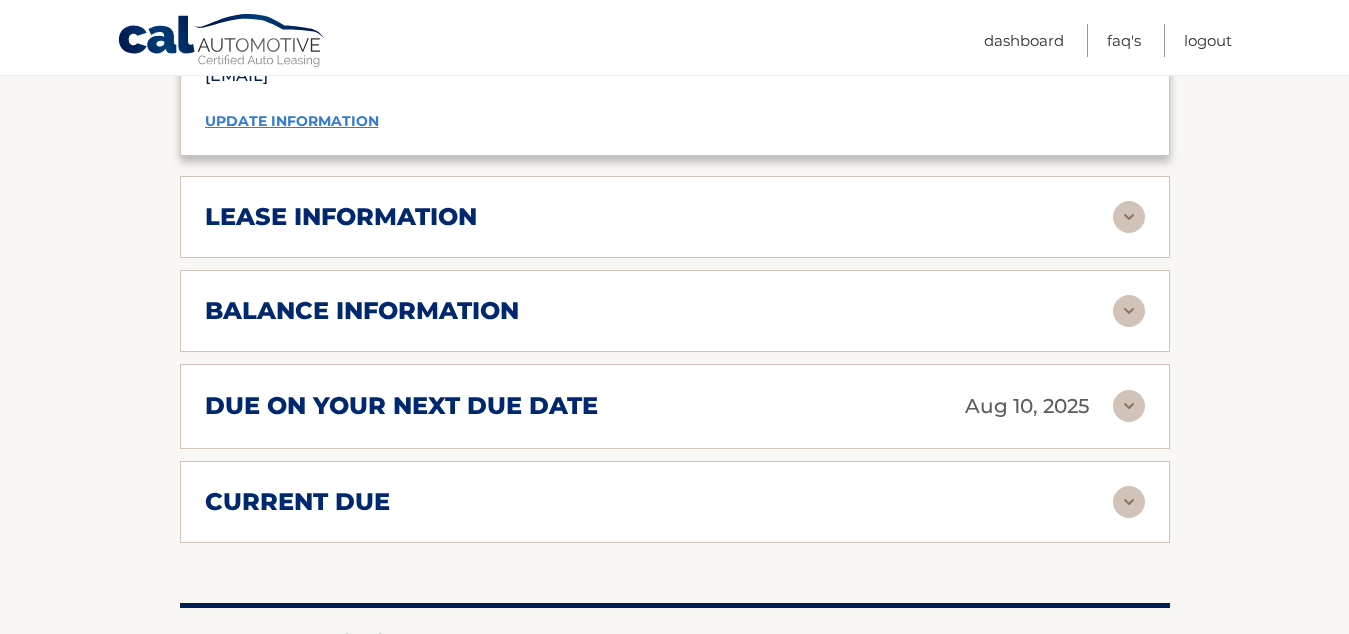 click on "lease information" at bounding box center (659, 217) 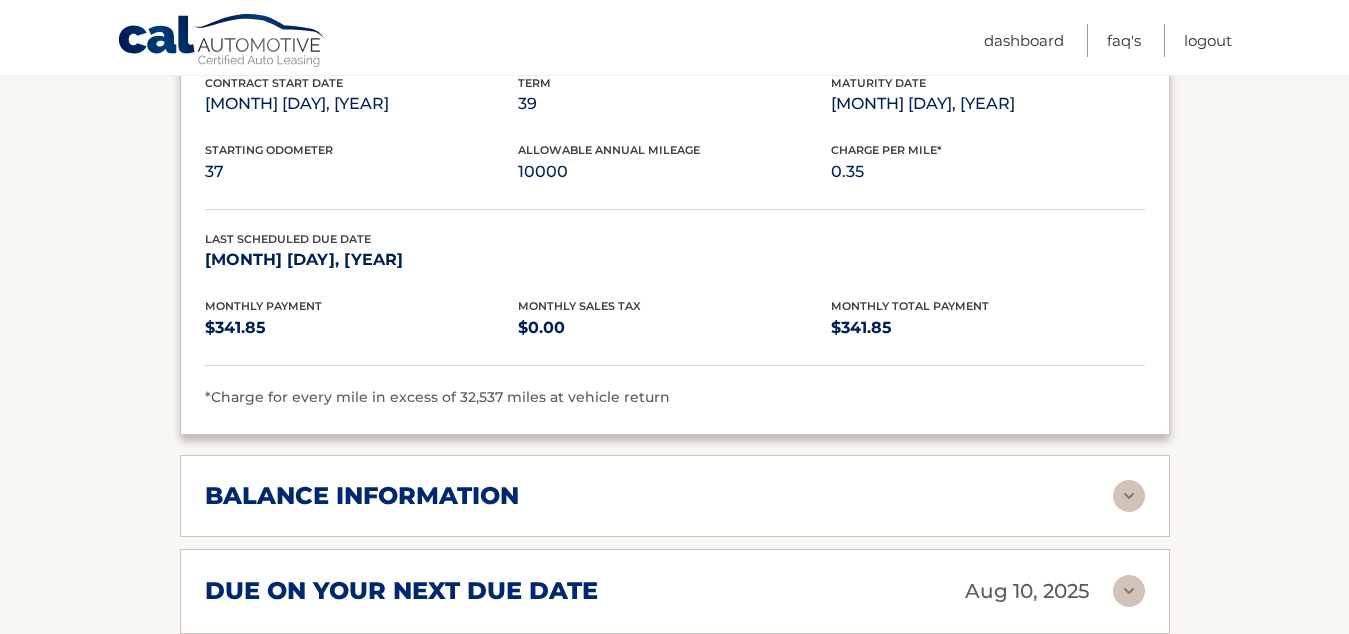 scroll, scrollTop: 2050, scrollLeft: 0, axis: vertical 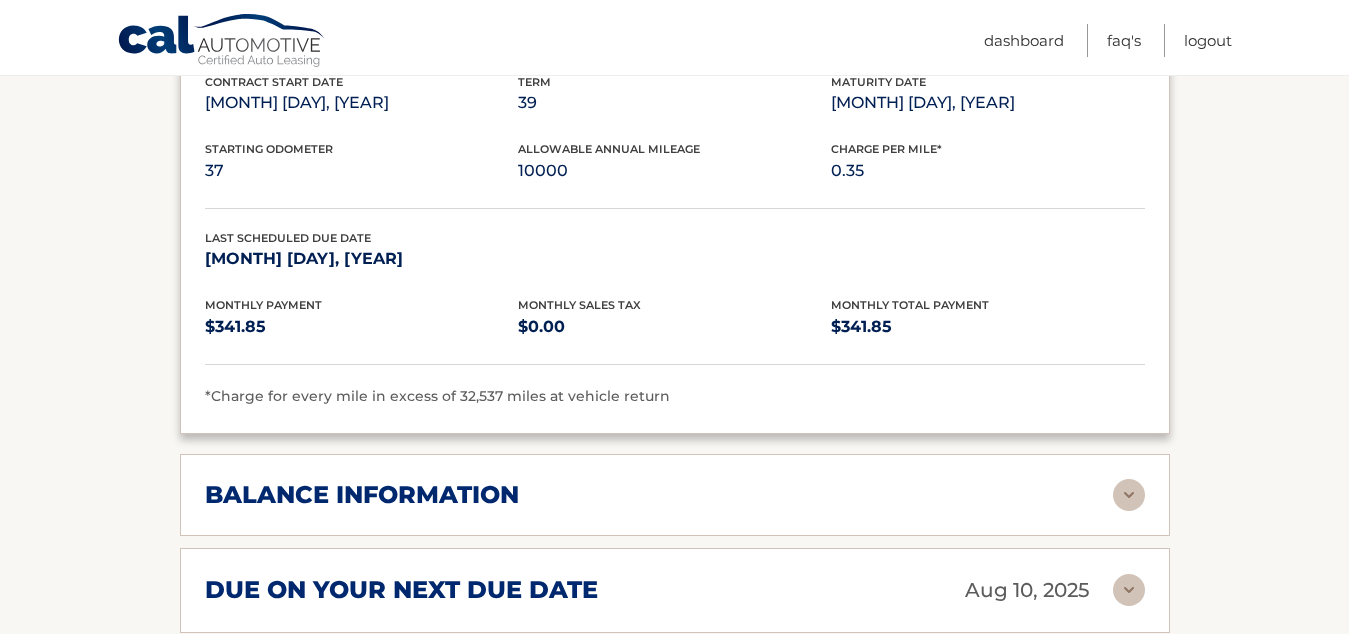click on "balance information" at bounding box center (362, 495) 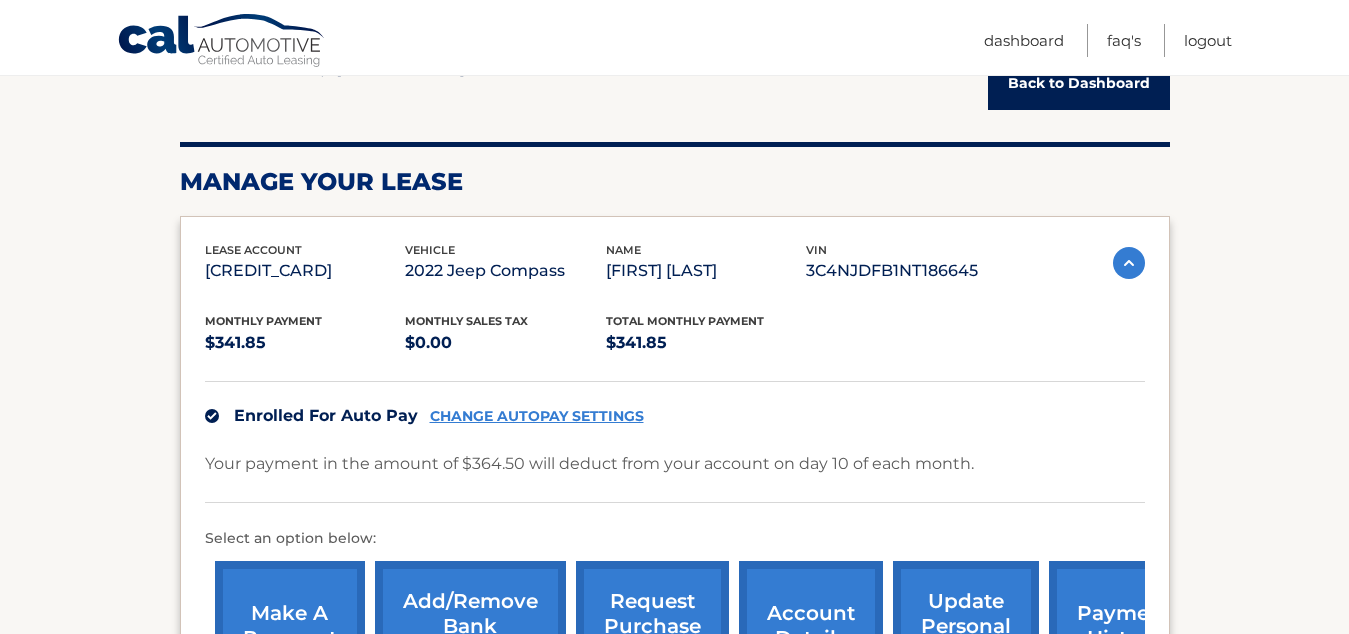 scroll, scrollTop: 211, scrollLeft: 0, axis: vertical 